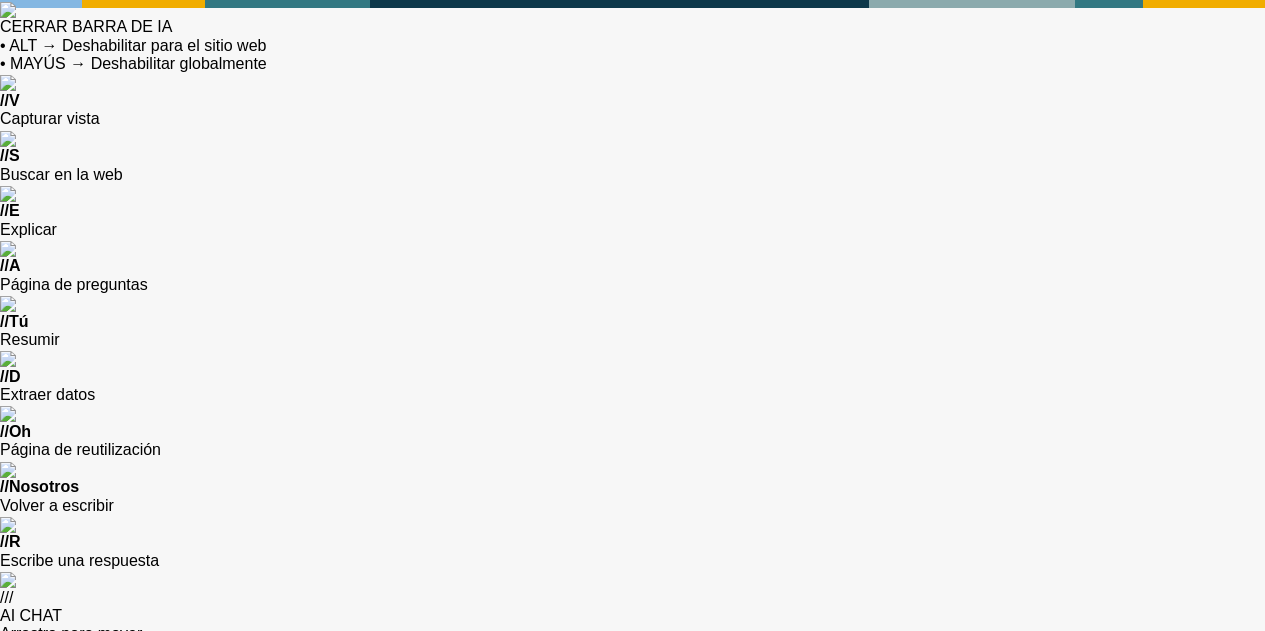 scroll, scrollTop: 0, scrollLeft: 0, axis: both 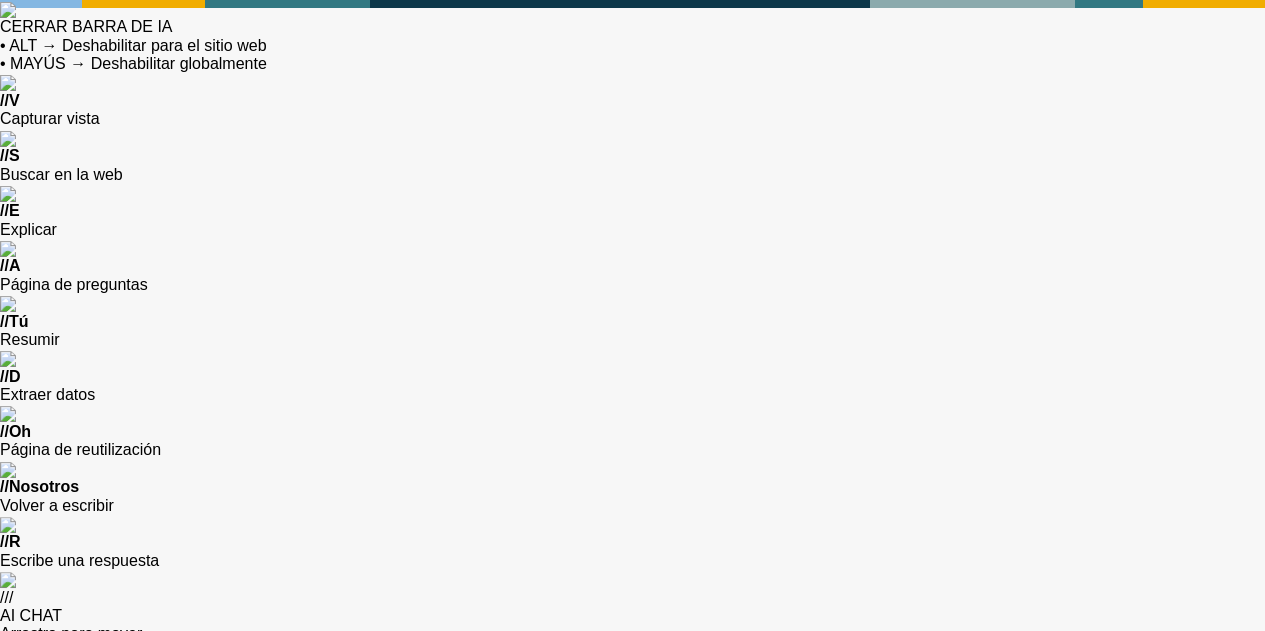 click on "Continuar" at bounding box center (632, 1135) 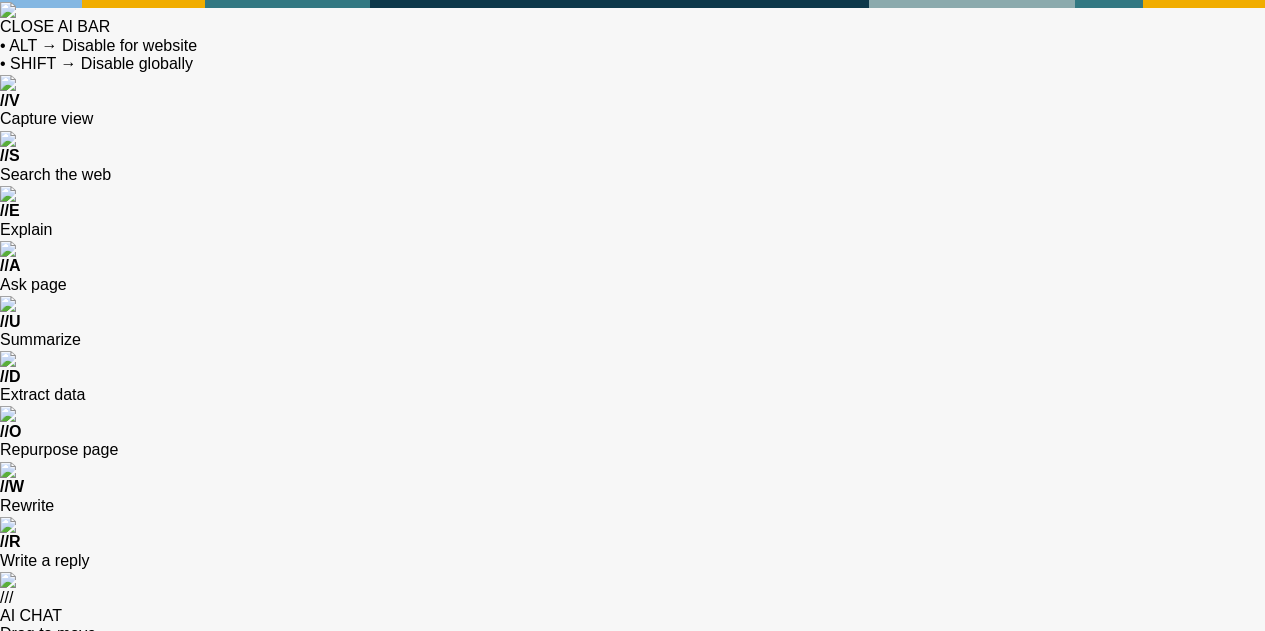 scroll, scrollTop: 0, scrollLeft: 0, axis: both 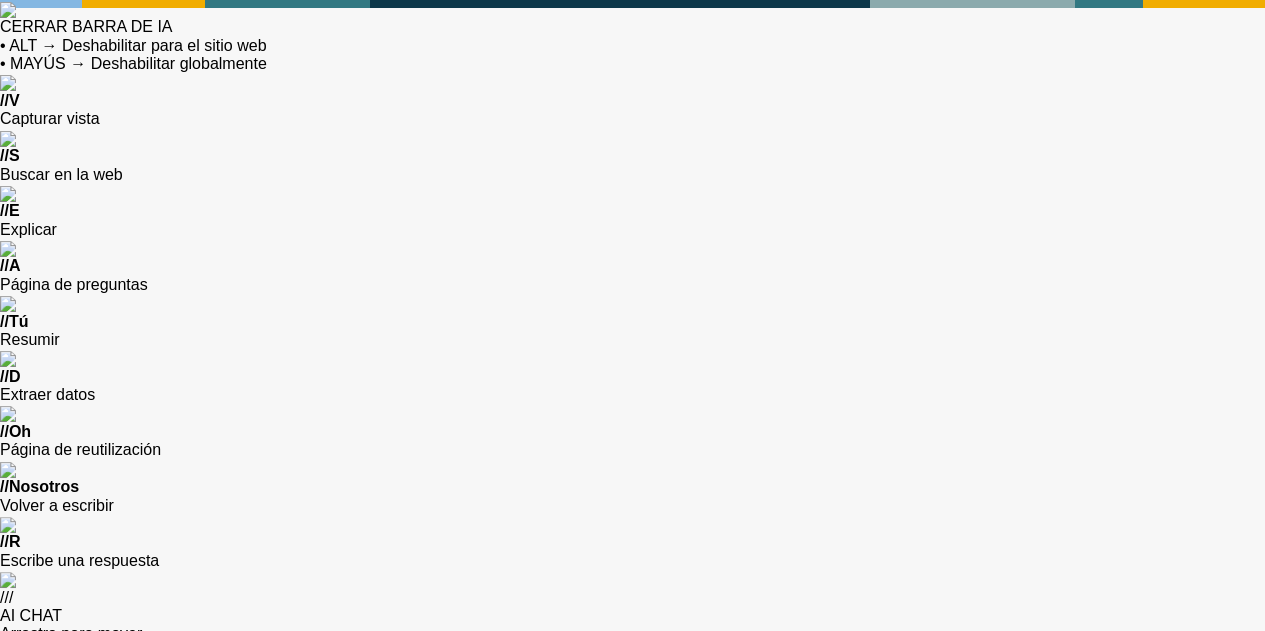 click at bounding box center [403, 842] 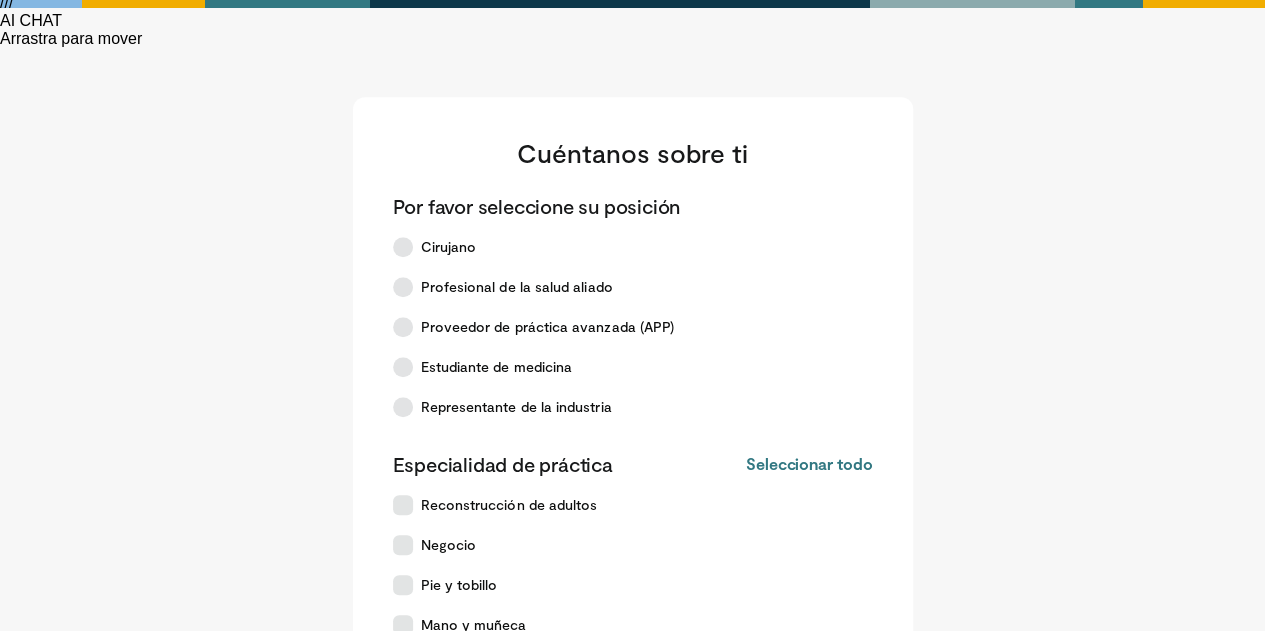 scroll, scrollTop: 600, scrollLeft: 0, axis: vertical 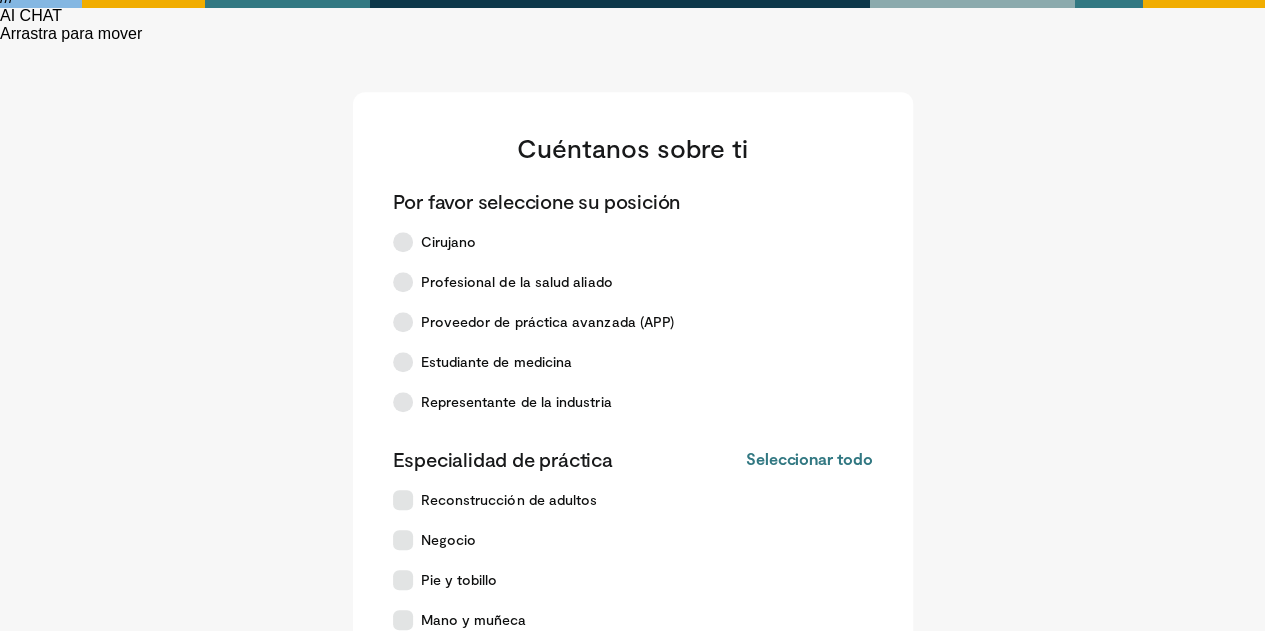 click at bounding box center (403, 940) 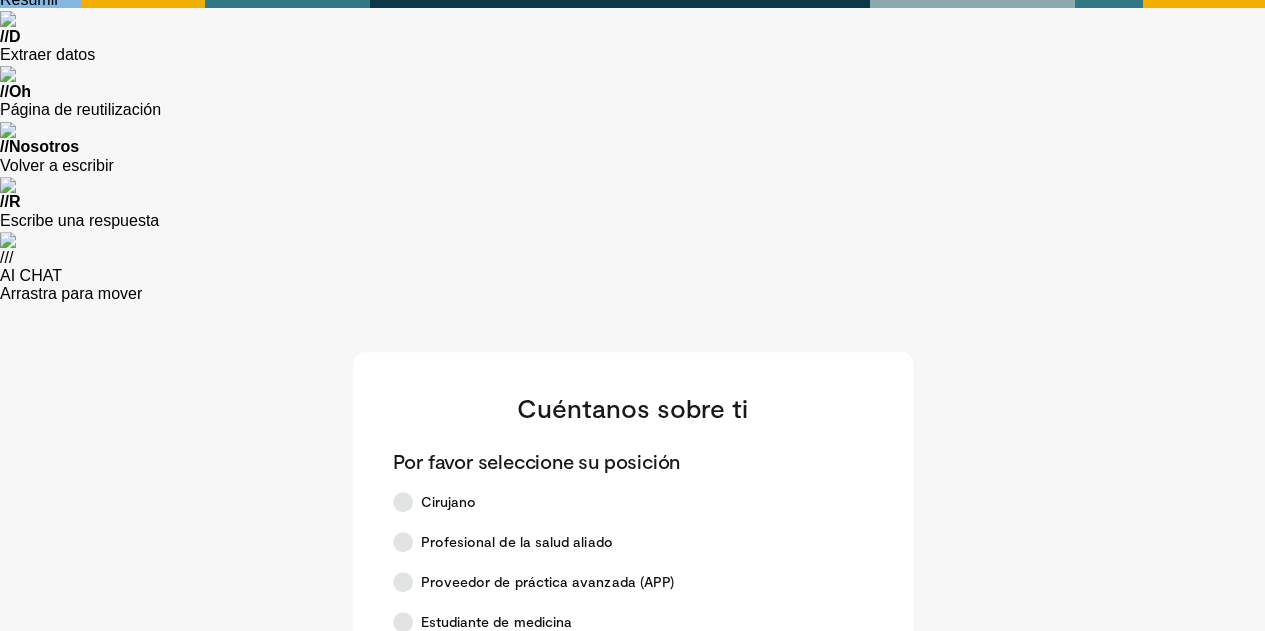 scroll, scrollTop: 300, scrollLeft: 0, axis: vertical 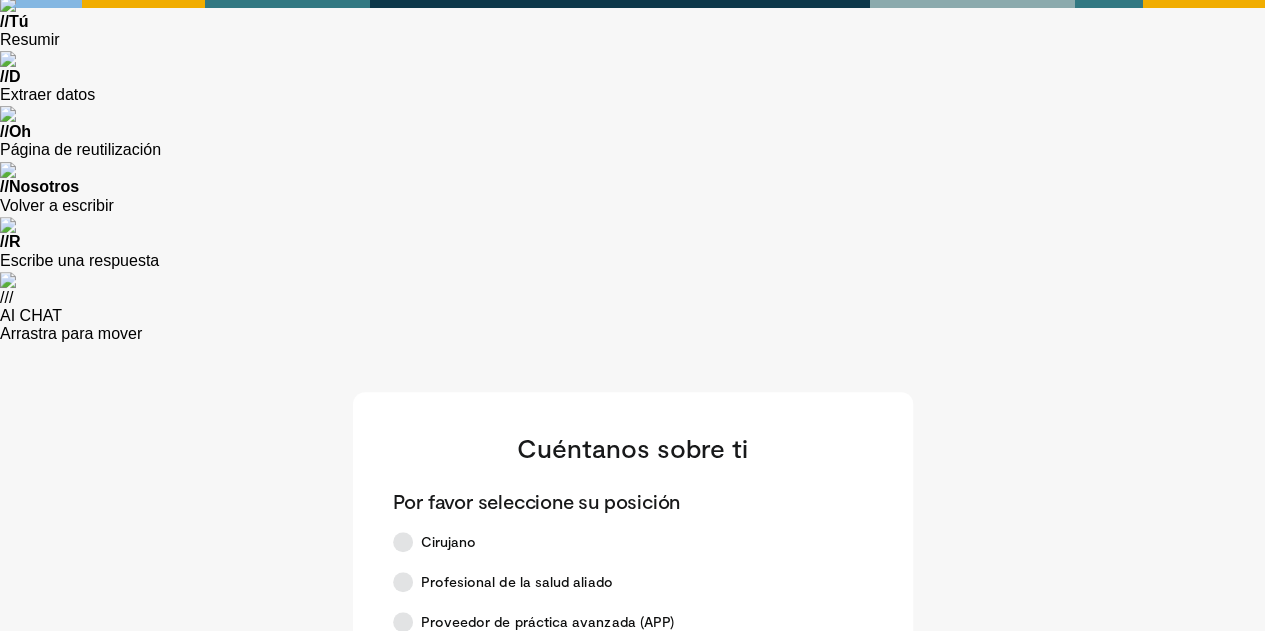 click at bounding box center [403, 800] 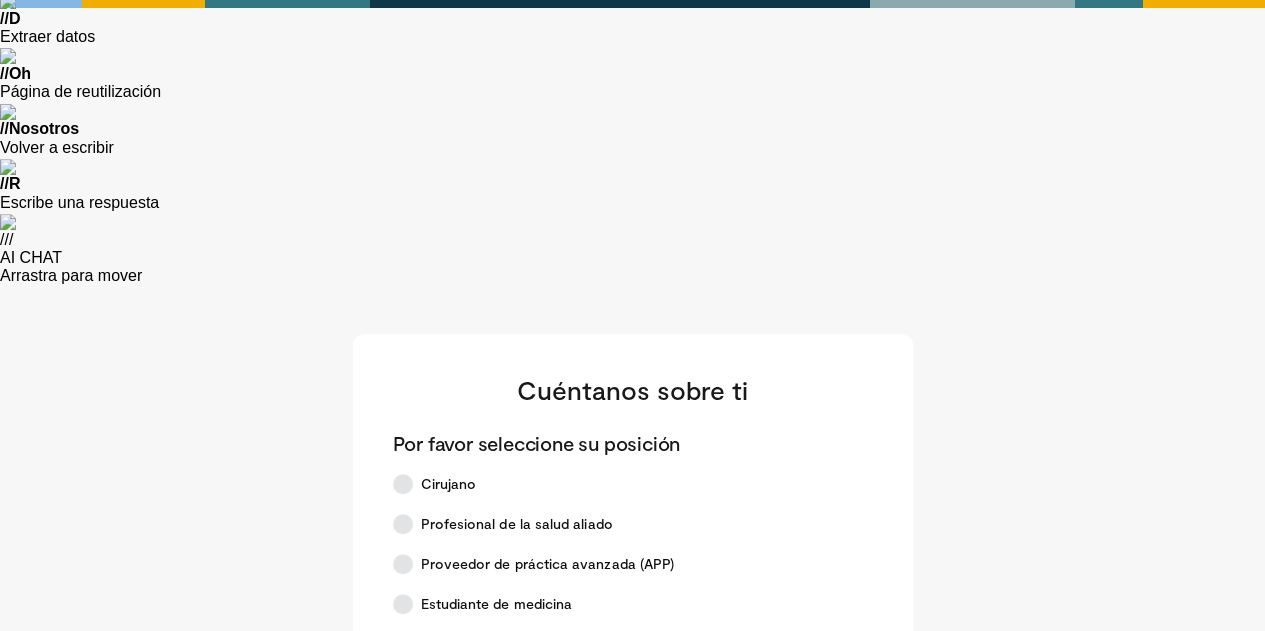 scroll, scrollTop: 400, scrollLeft: 0, axis: vertical 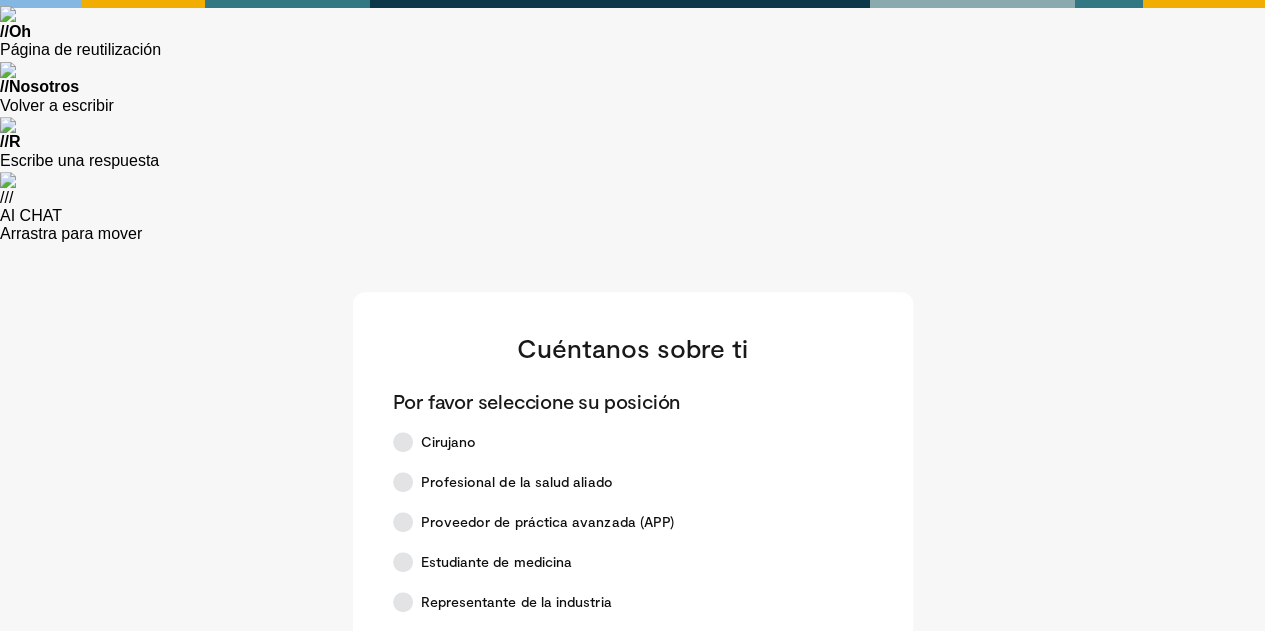 click at bounding box center [403, 1020] 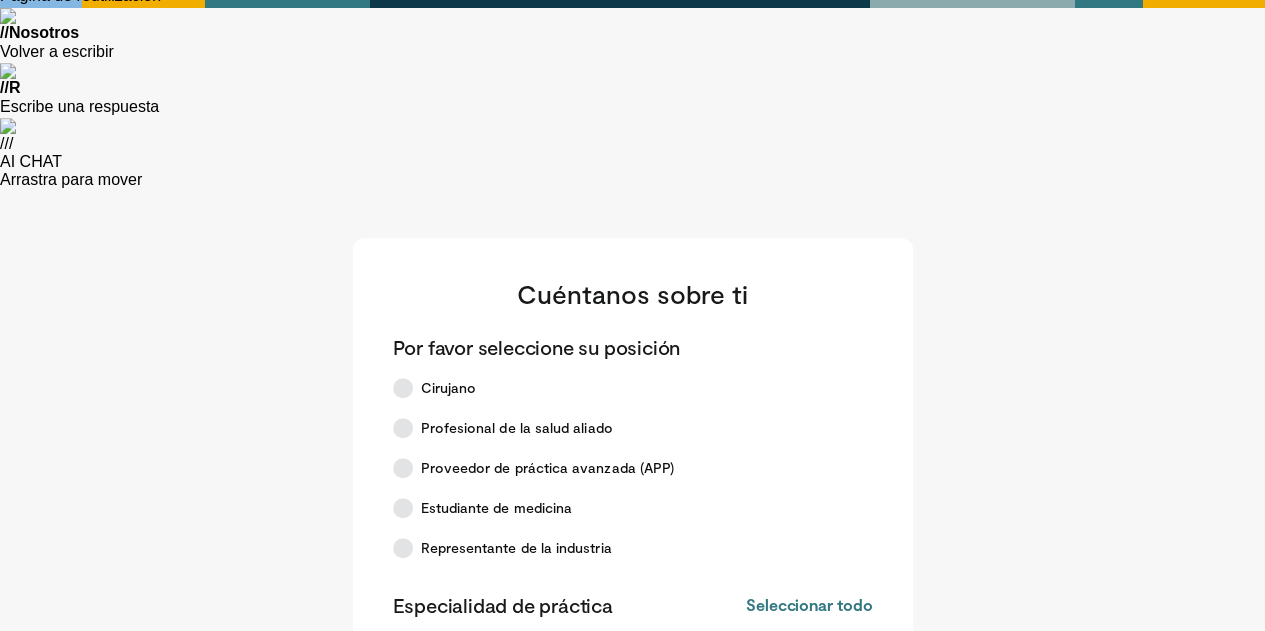 scroll, scrollTop: 500, scrollLeft: 0, axis: vertical 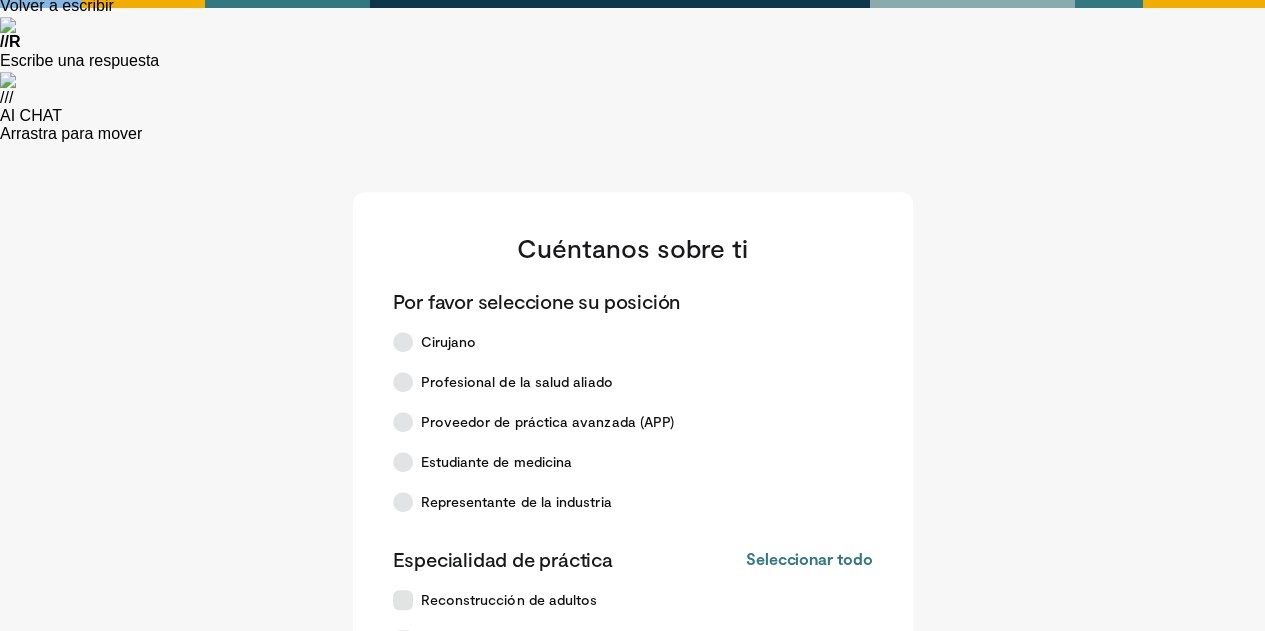 click on "Continuar" at bounding box center (633, 1120) 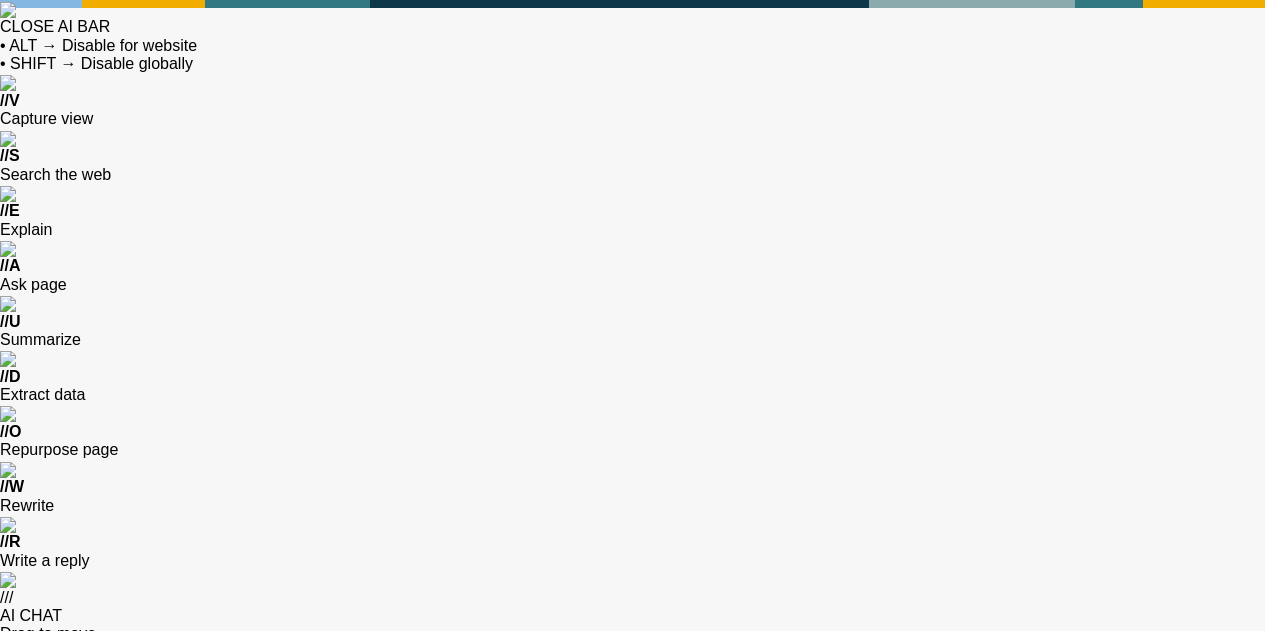 scroll, scrollTop: 0, scrollLeft: 0, axis: both 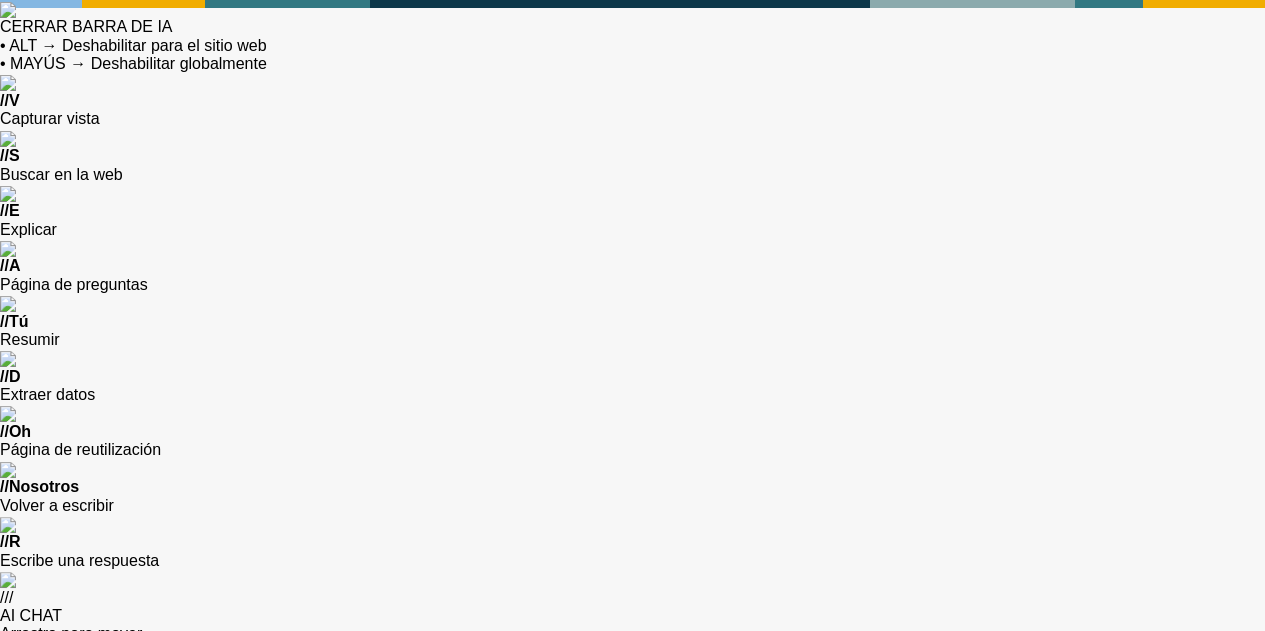 click on "Ingresar Hospital, Organización..." at bounding box center [633, 887] 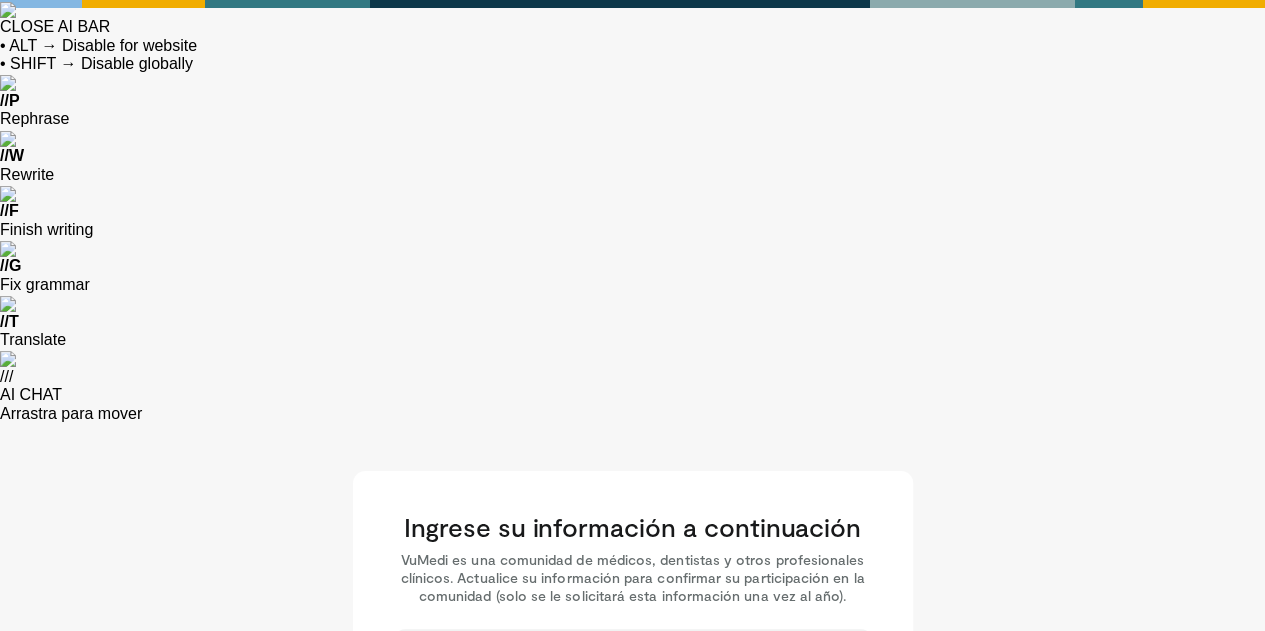 click on "Ingresar Hospital, Organización..." at bounding box center [633, 666] 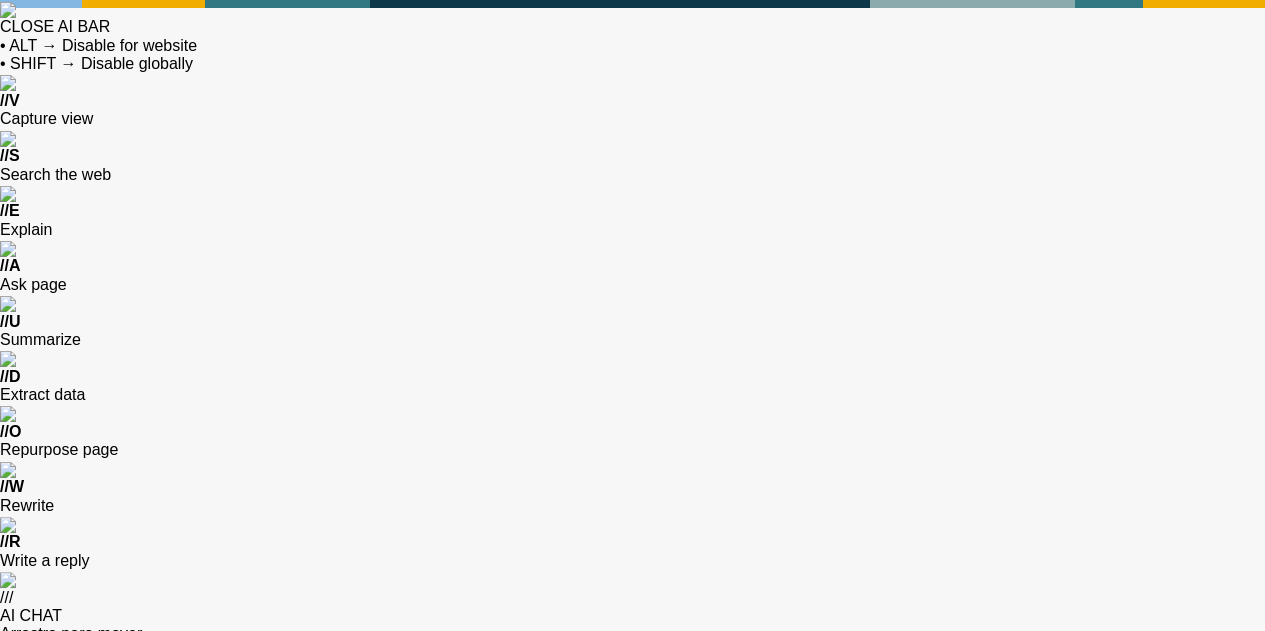 select on "**" 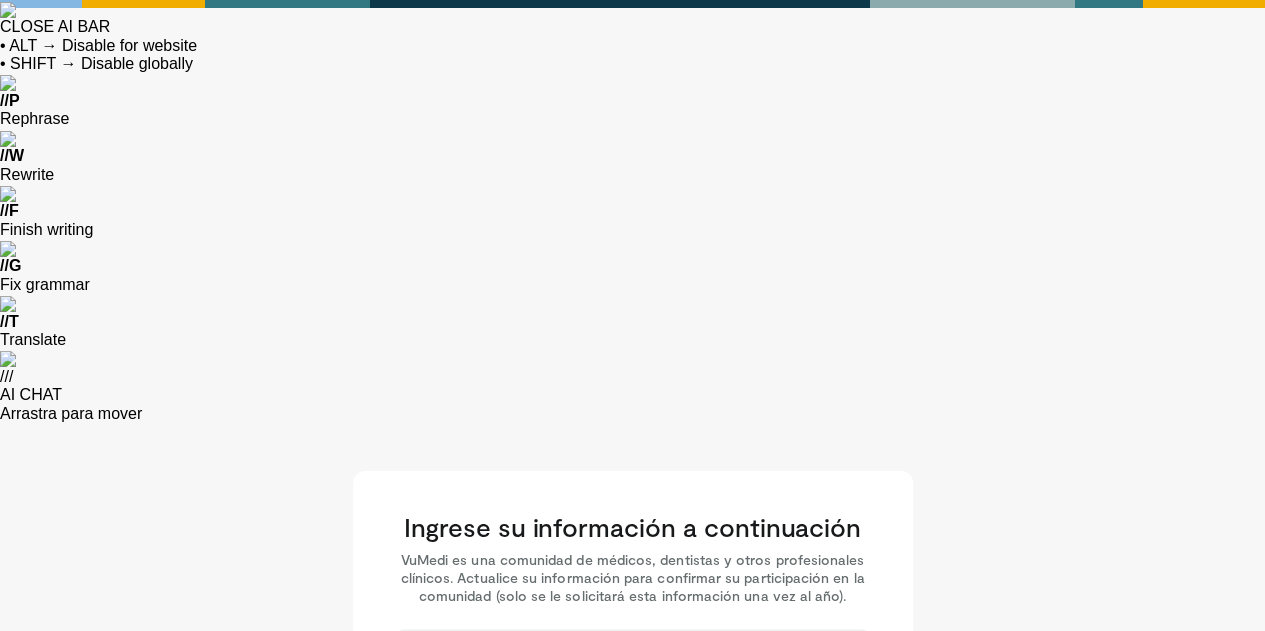 scroll, scrollTop: 0, scrollLeft: 174, axis: horizontal 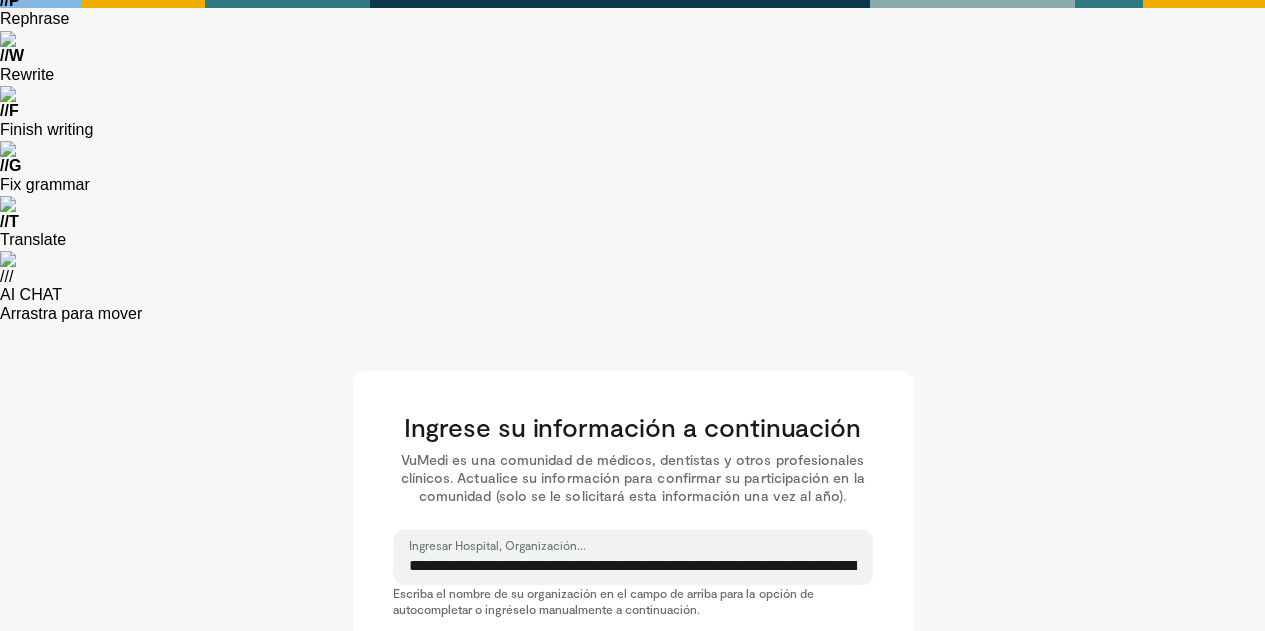 type on "***" 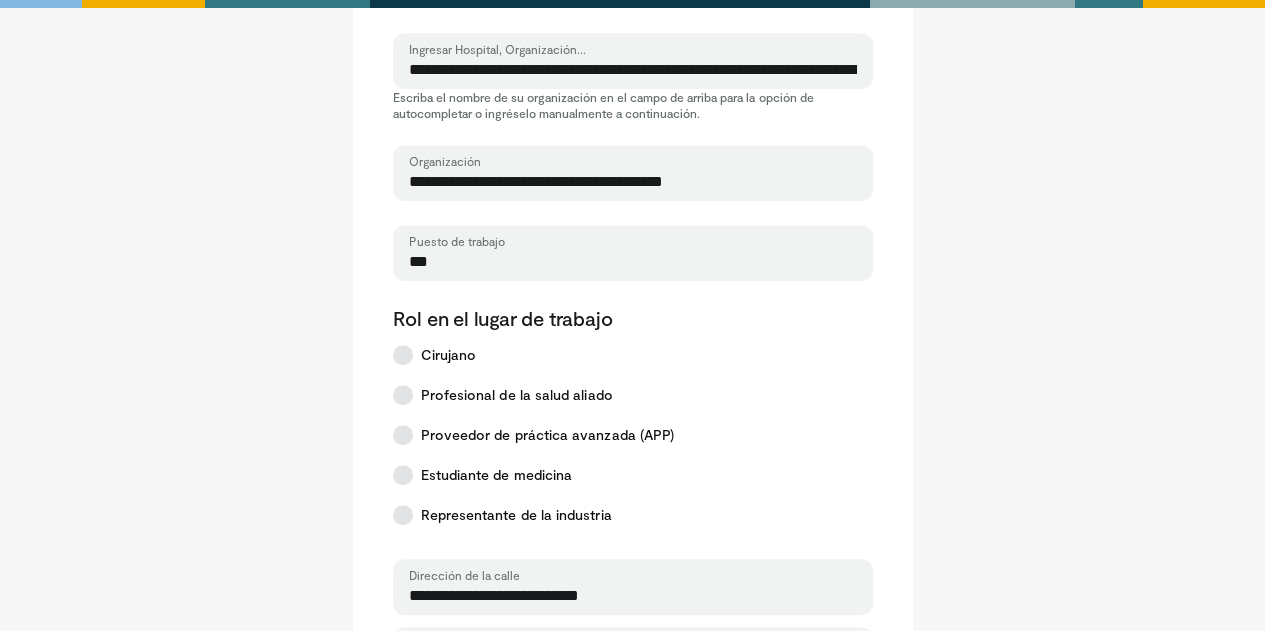 scroll, scrollTop: 640, scrollLeft: 0, axis: vertical 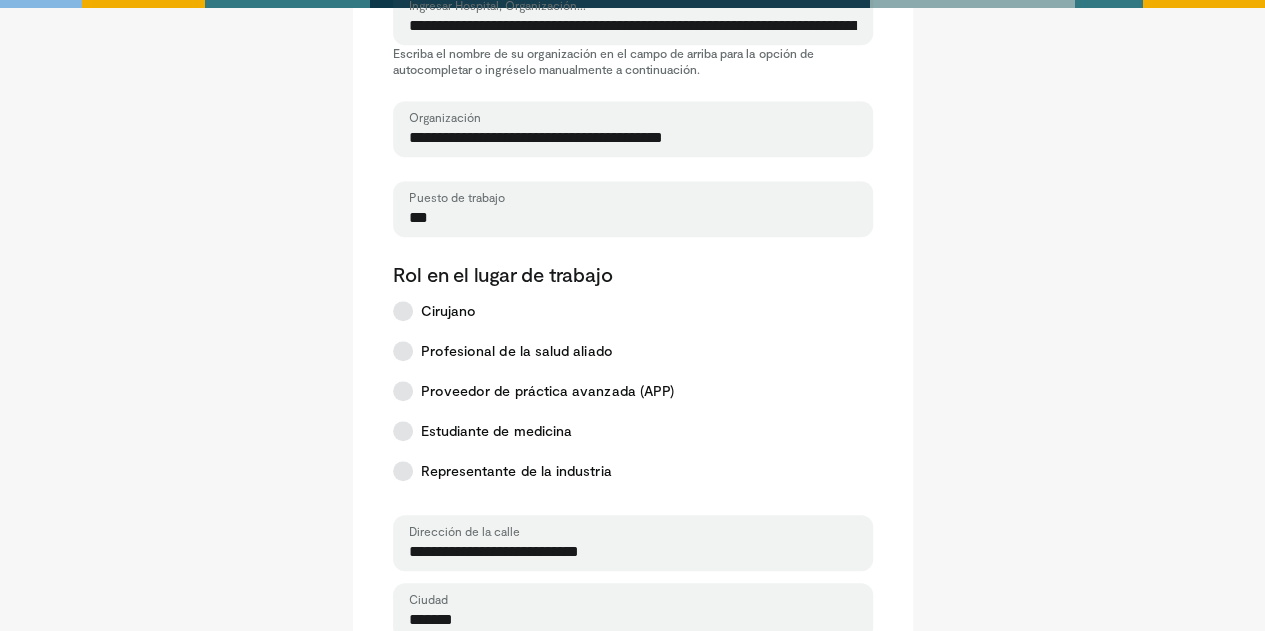 click on "Número de teléfono" at bounding box center [633, 840] 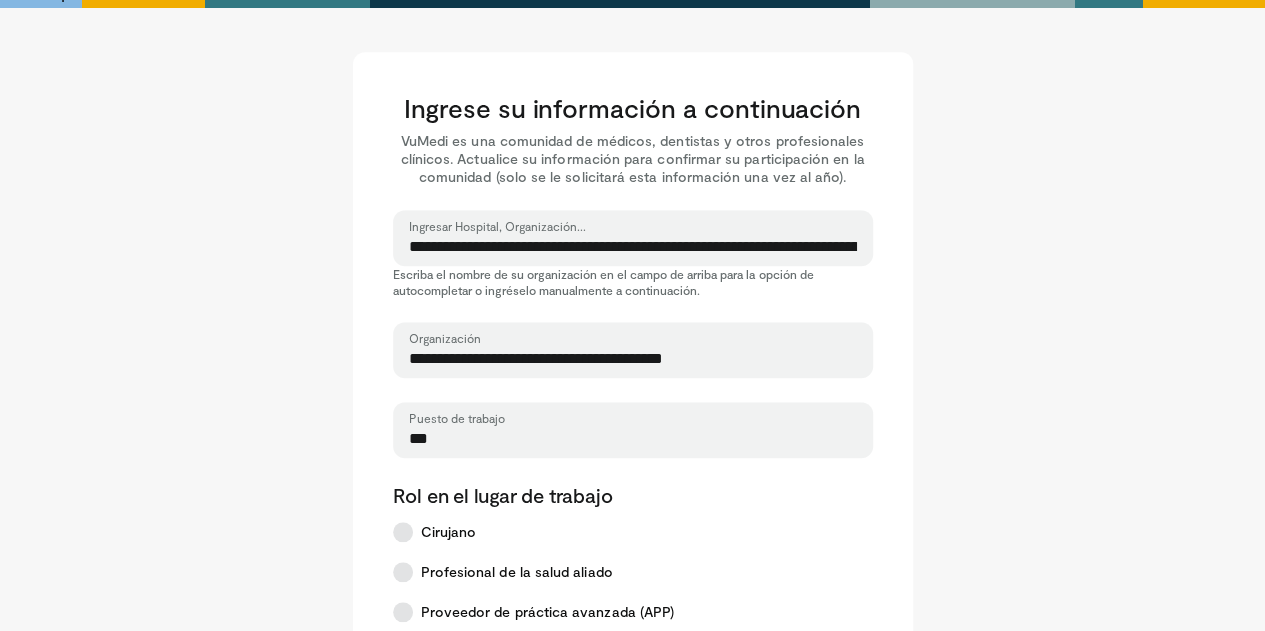 select on "*" 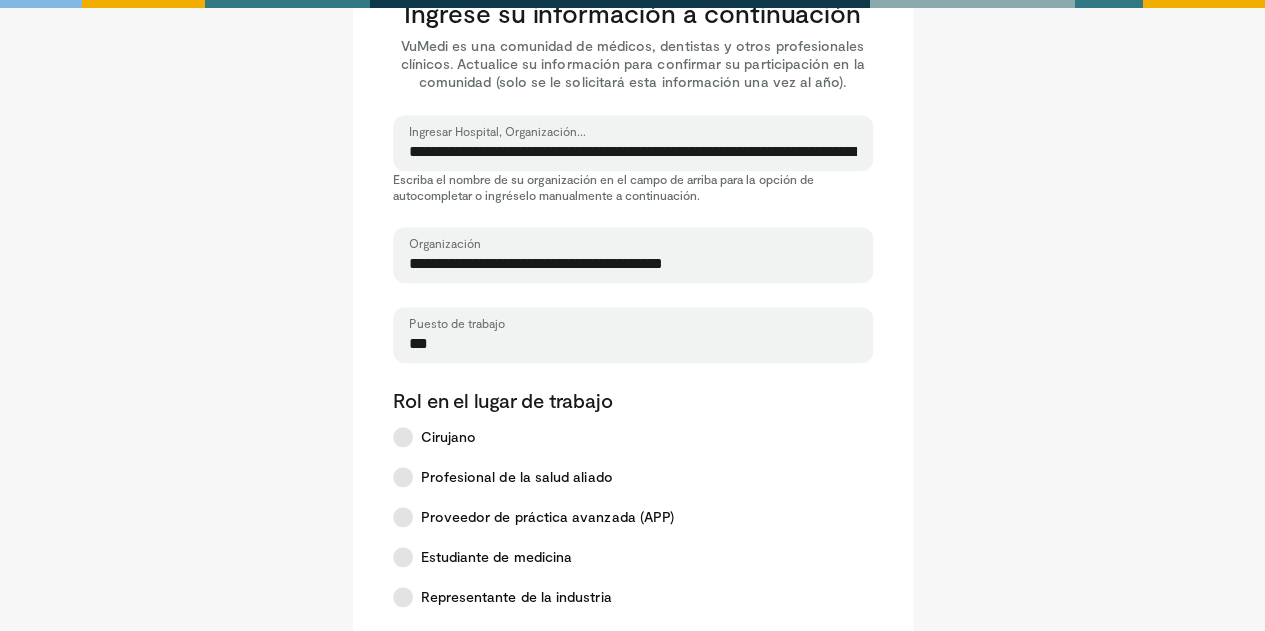 scroll, scrollTop: 840, scrollLeft: 0, axis: vertical 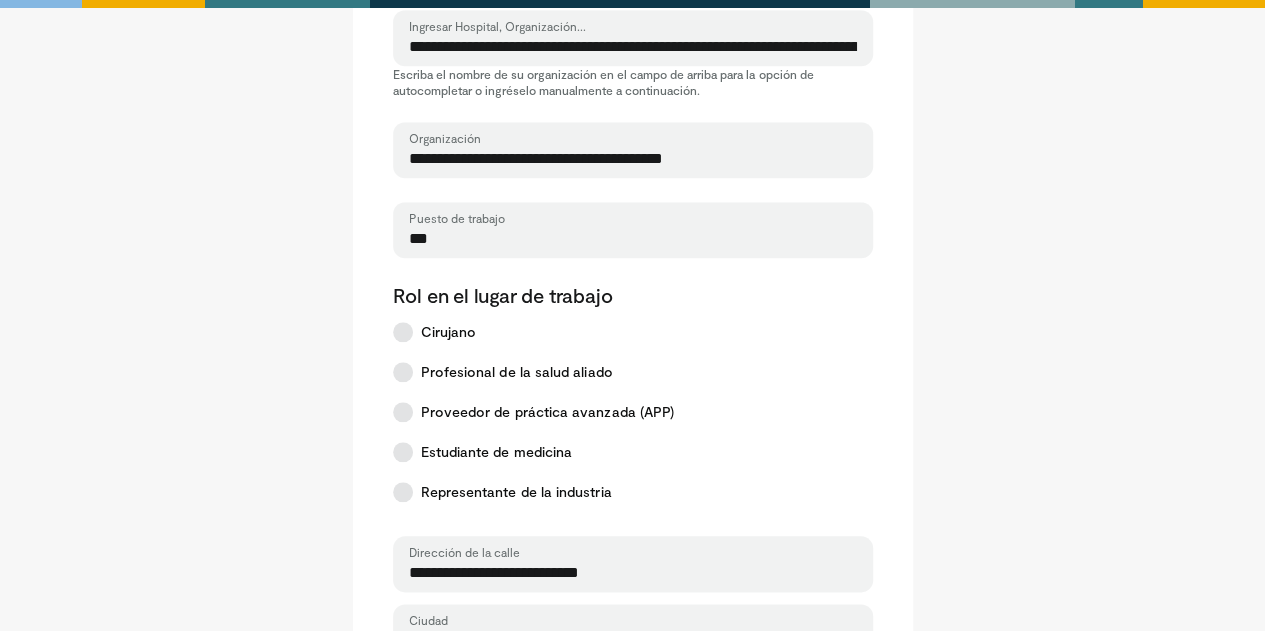 click on "Ahorrar" at bounding box center (632, 1041) 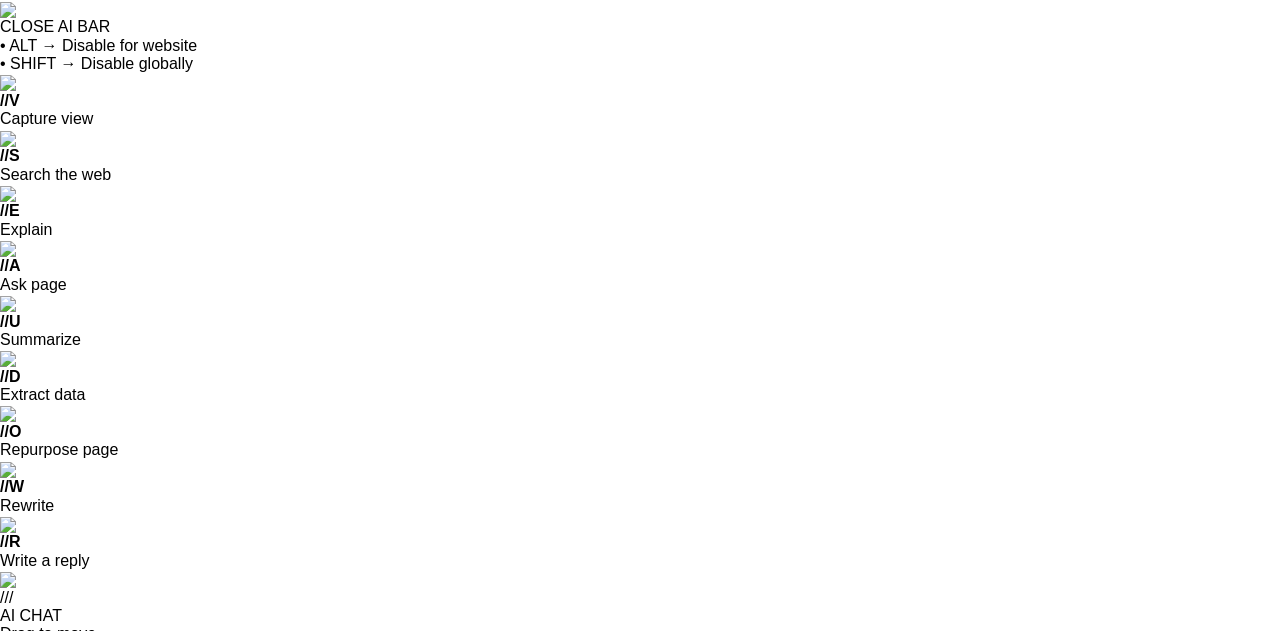 scroll, scrollTop: 0, scrollLeft: 0, axis: both 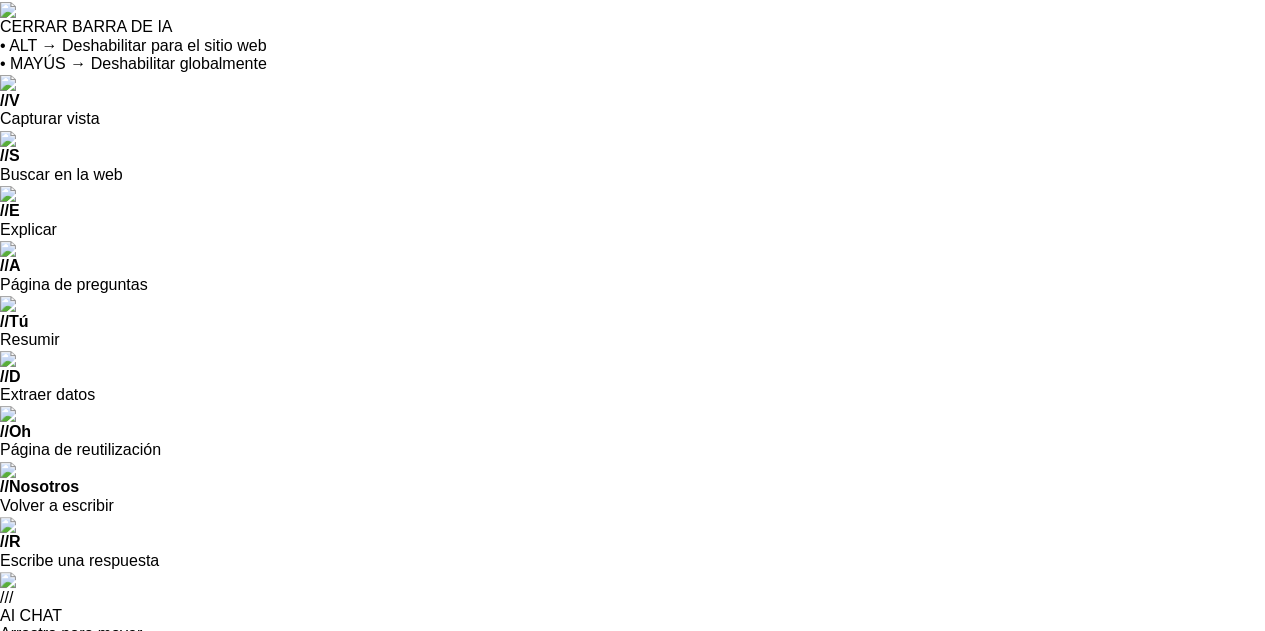 click on "Empezar a navegar" at bounding box center (632, 1230) 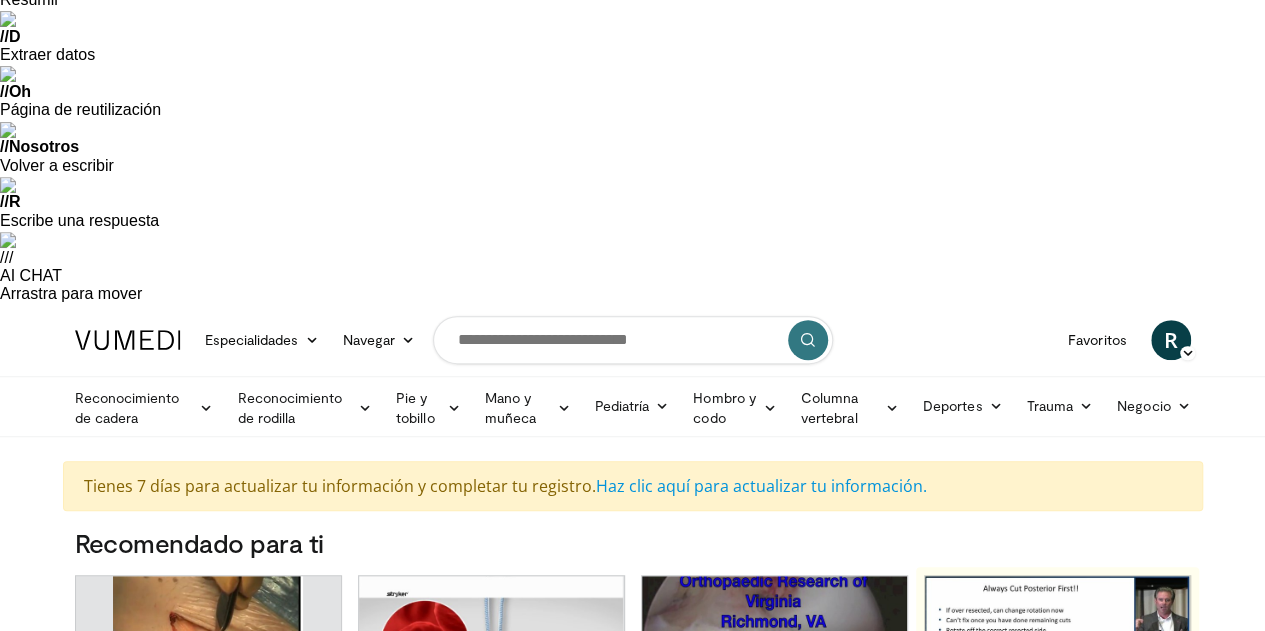 scroll, scrollTop: 400, scrollLeft: 0, axis: vertical 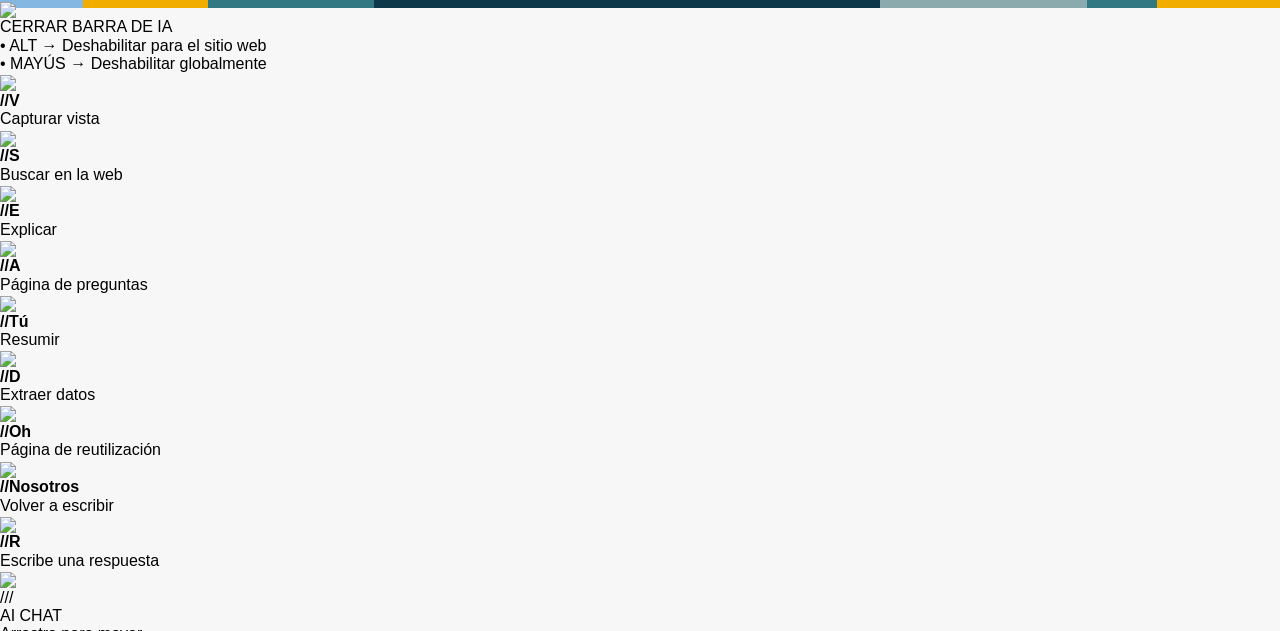 click on "Confirmar" at bounding box center [640, 976] 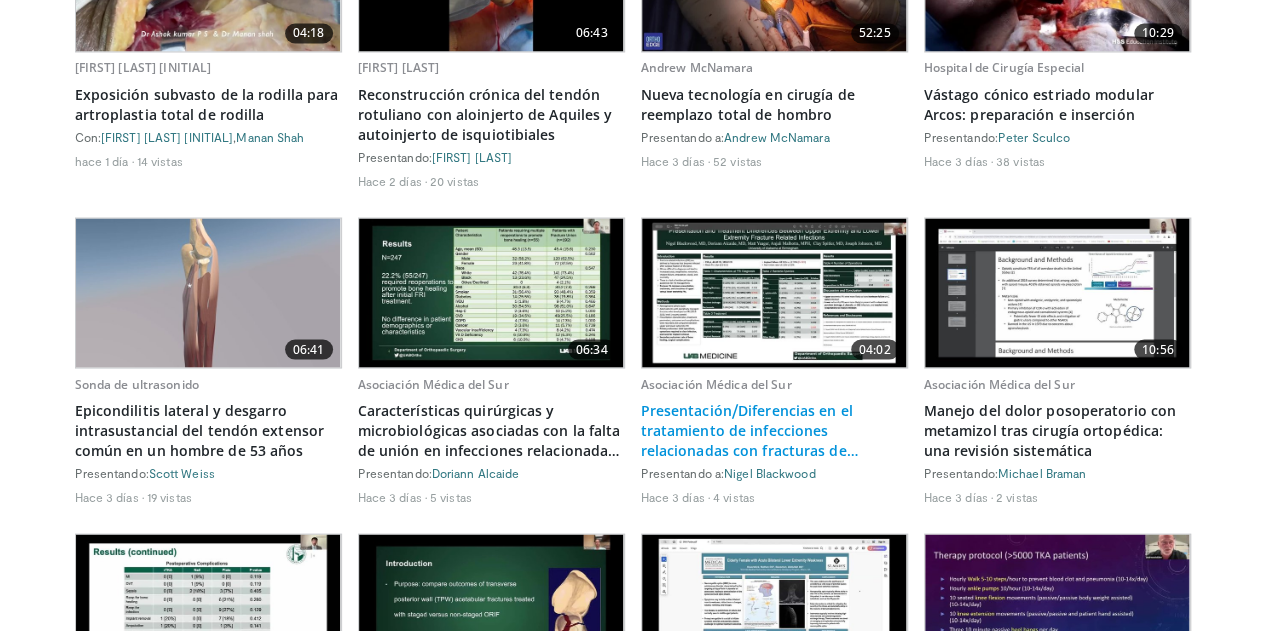 scroll, scrollTop: 1800, scrollLeft: 0, axis: vertical 